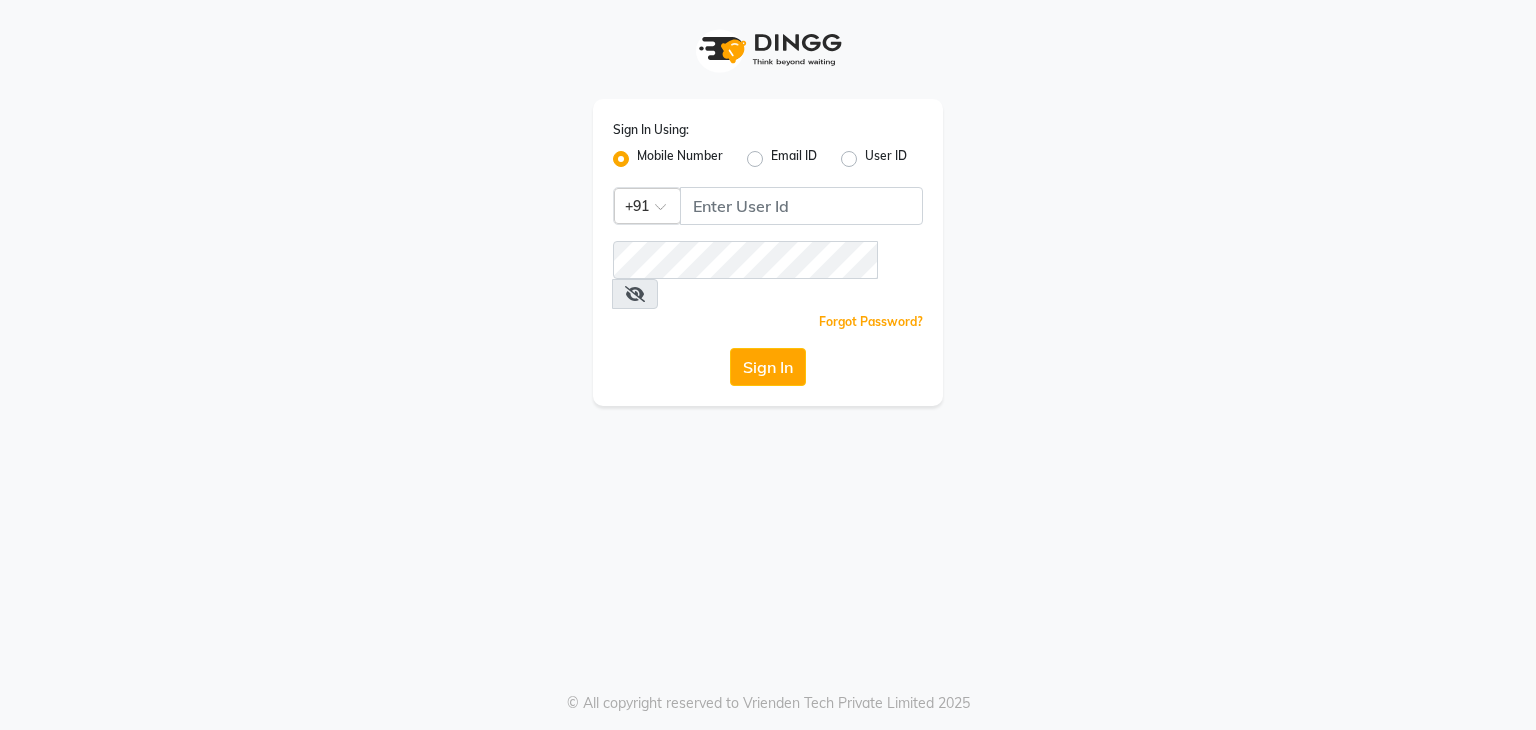 scroll, scrollTop: 0, scrollLeft: 0, axis: both 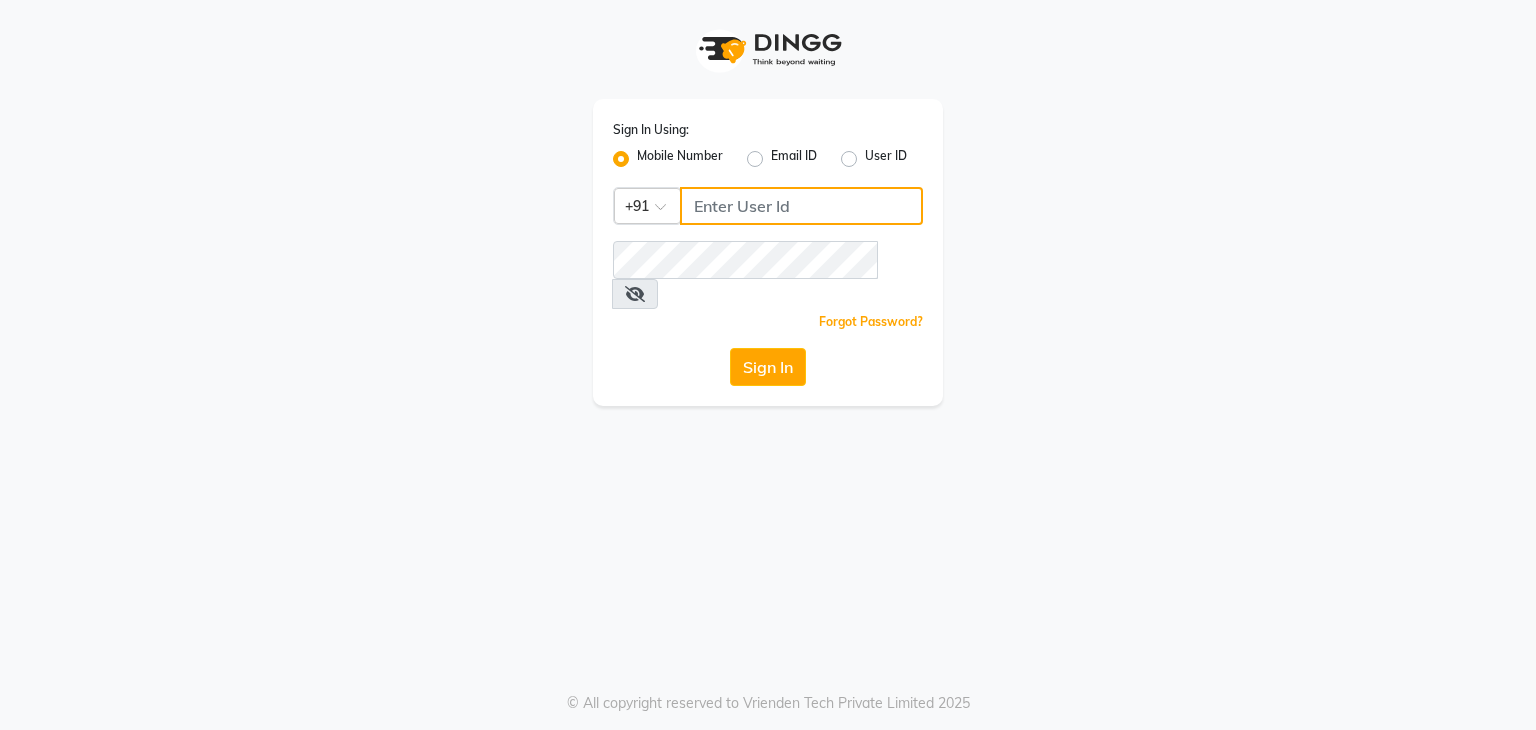 type on "[PHONE]" 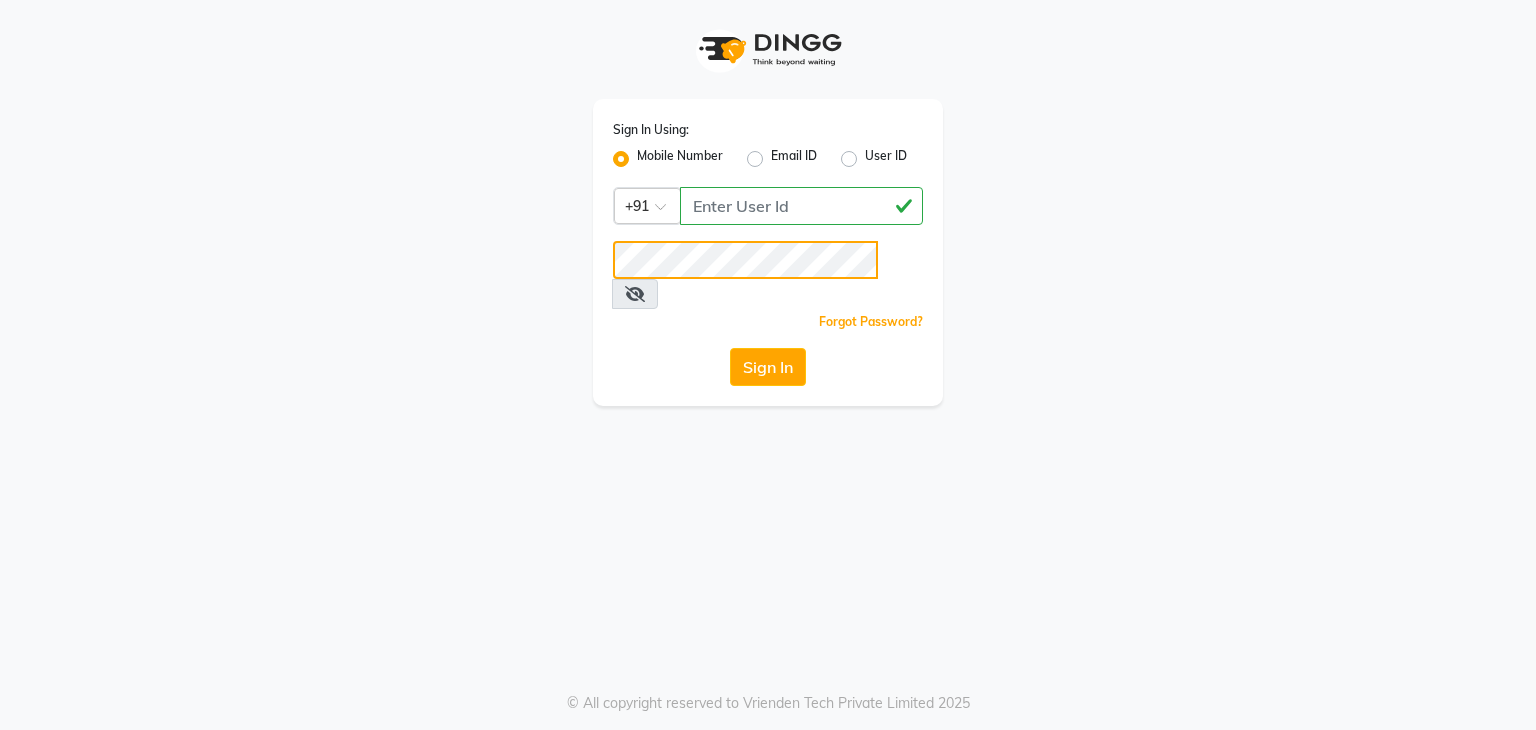 click on "Sign In" 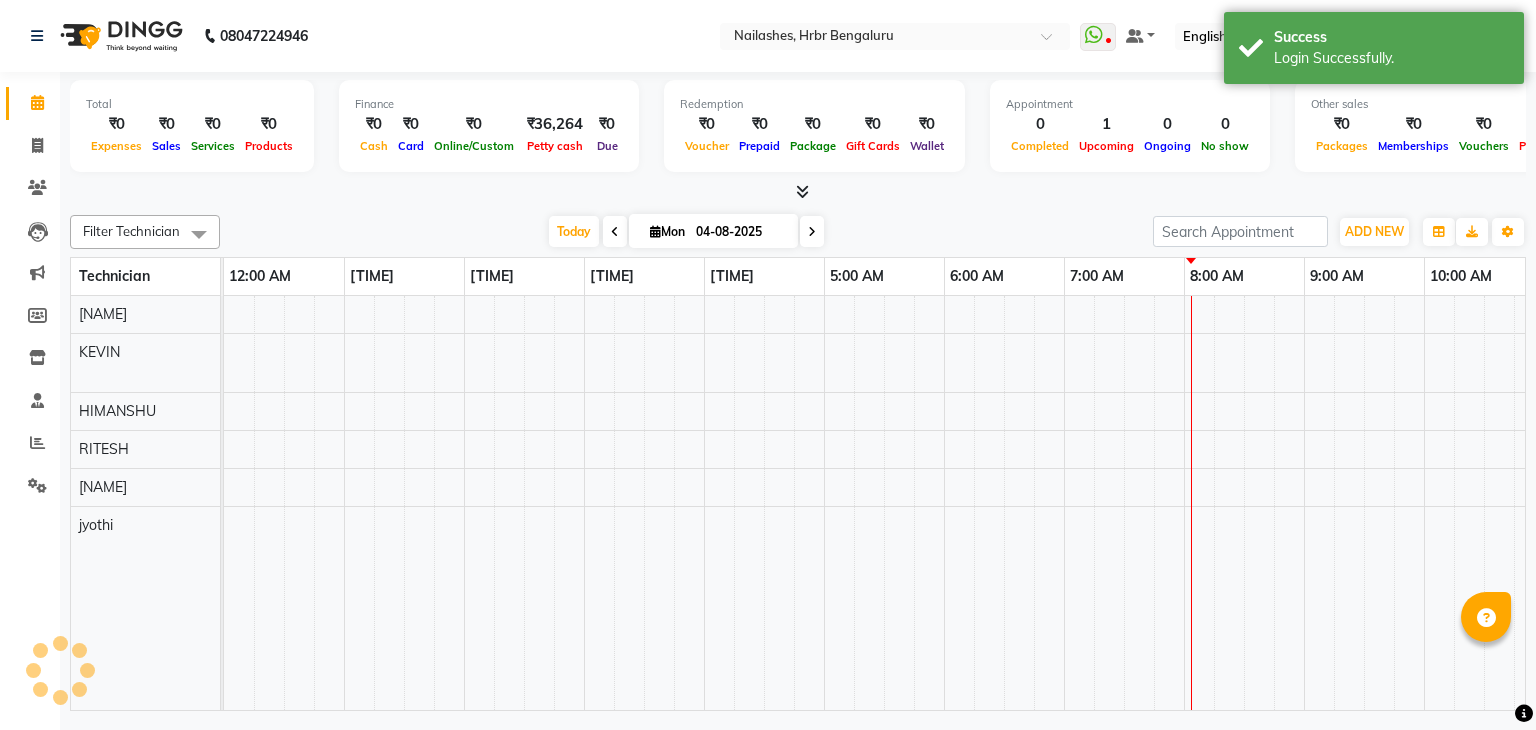 scroll, scrollTop: 0, scrollLeft: 720, axis: horizontal 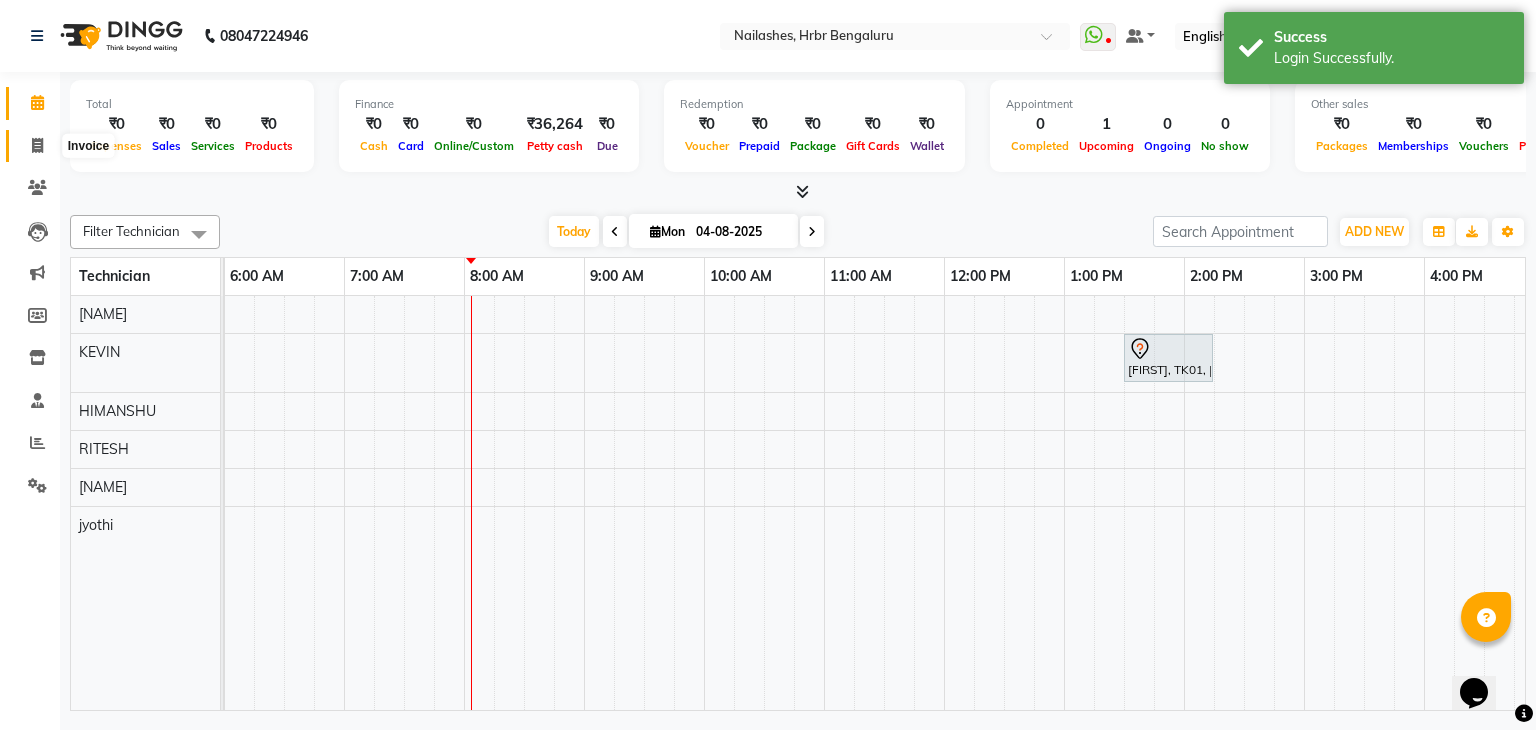 click 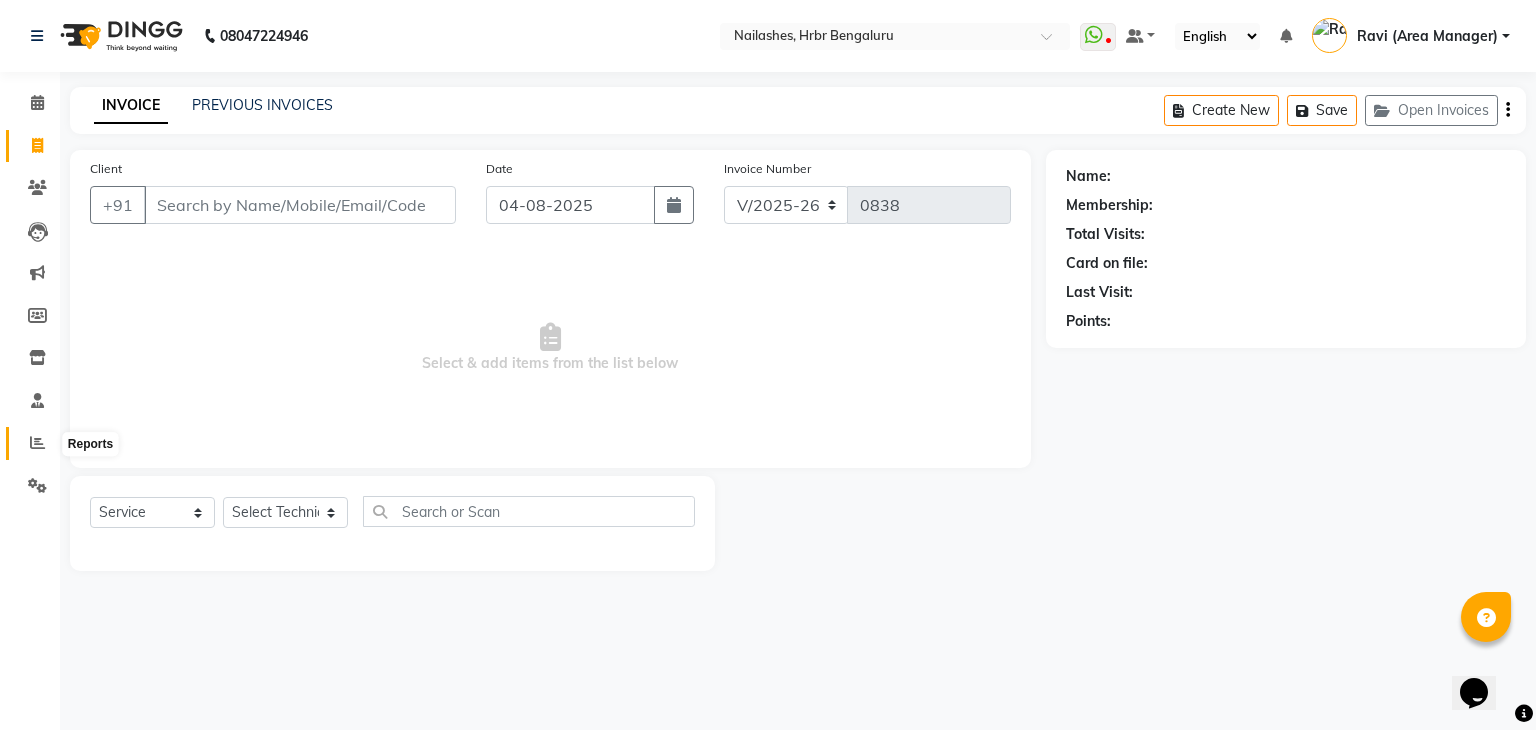 click 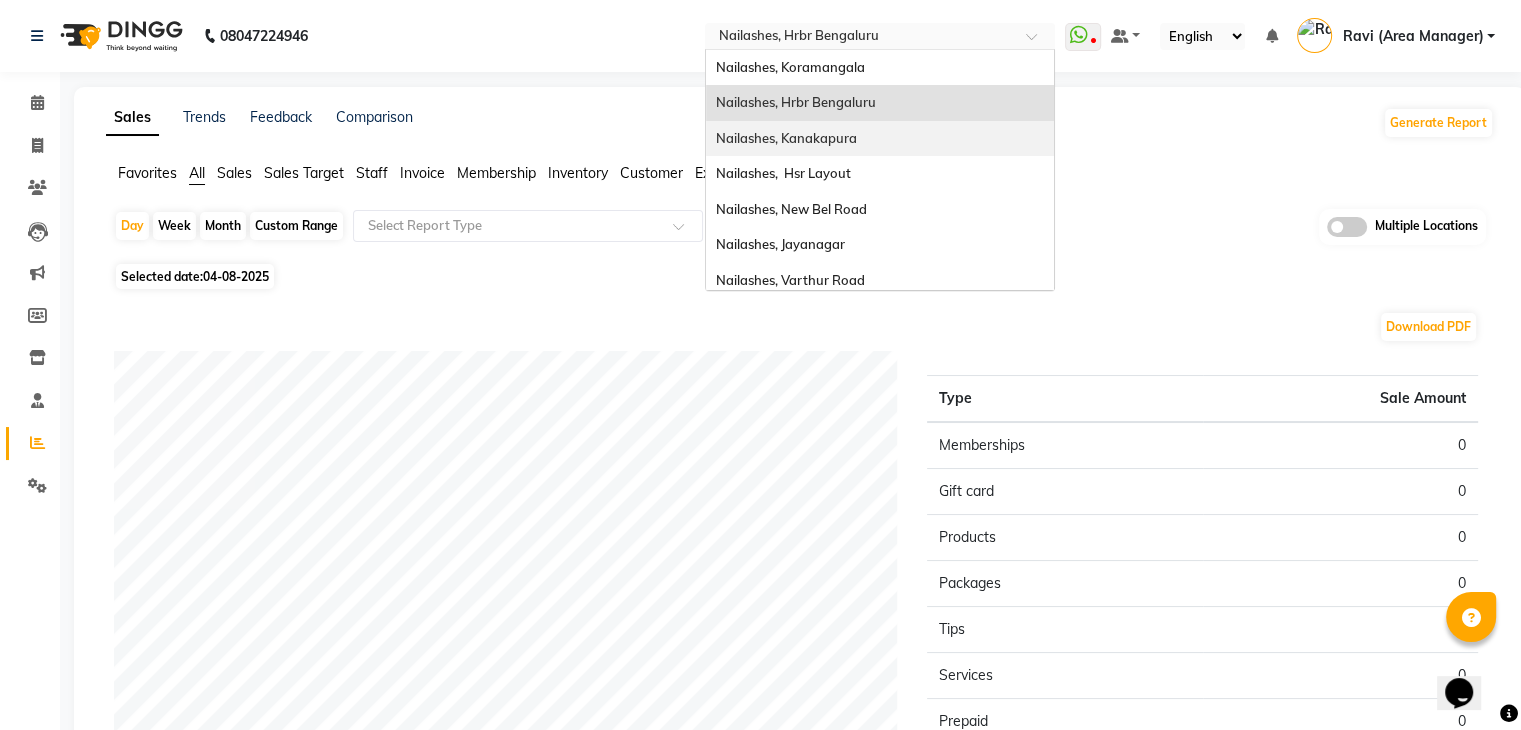 drag, startPoint x: 886, startPoint y: 31, endPoint x: 840, endPoint y: 134, distance: 112.805145 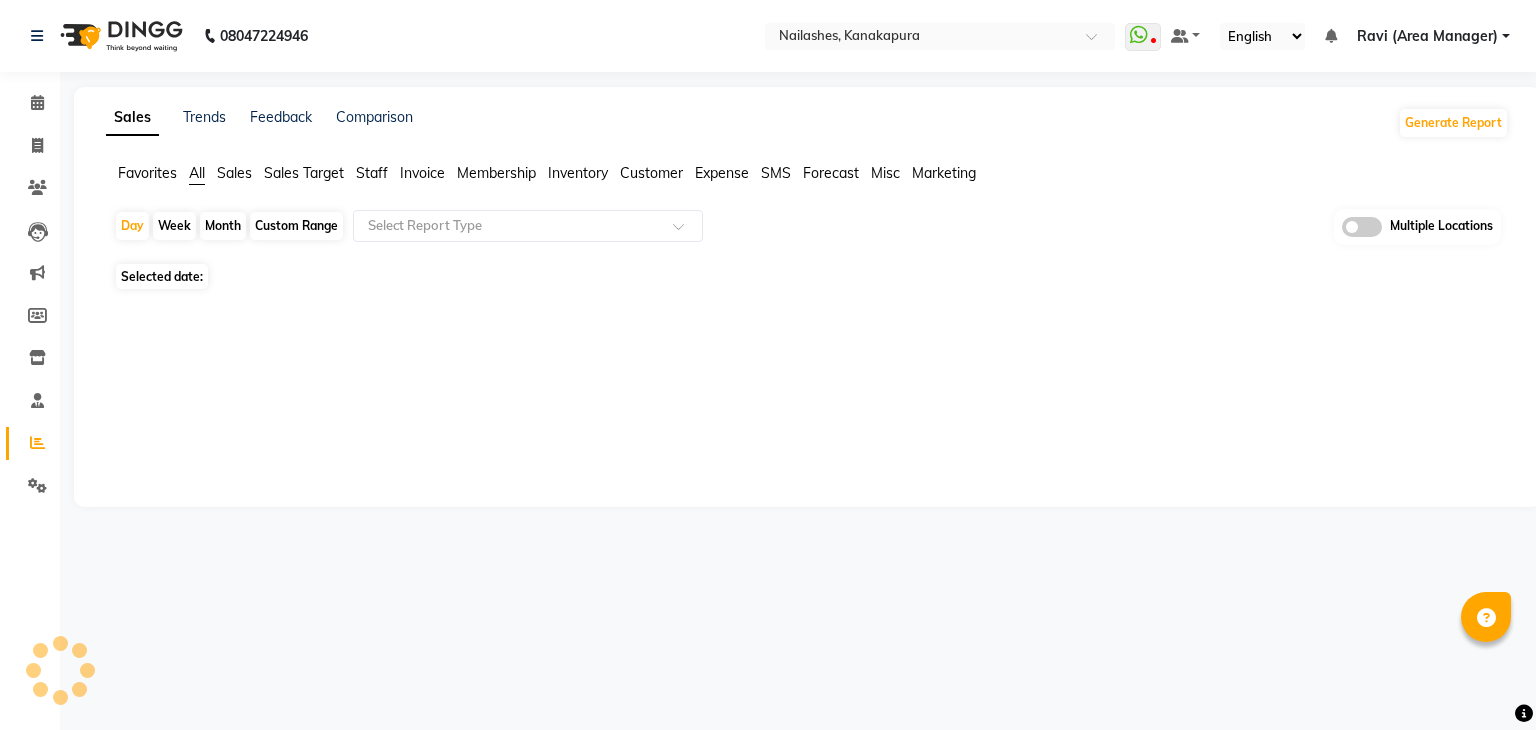scroll, scrollTop: 0, scrollLeft: 0, axis: both 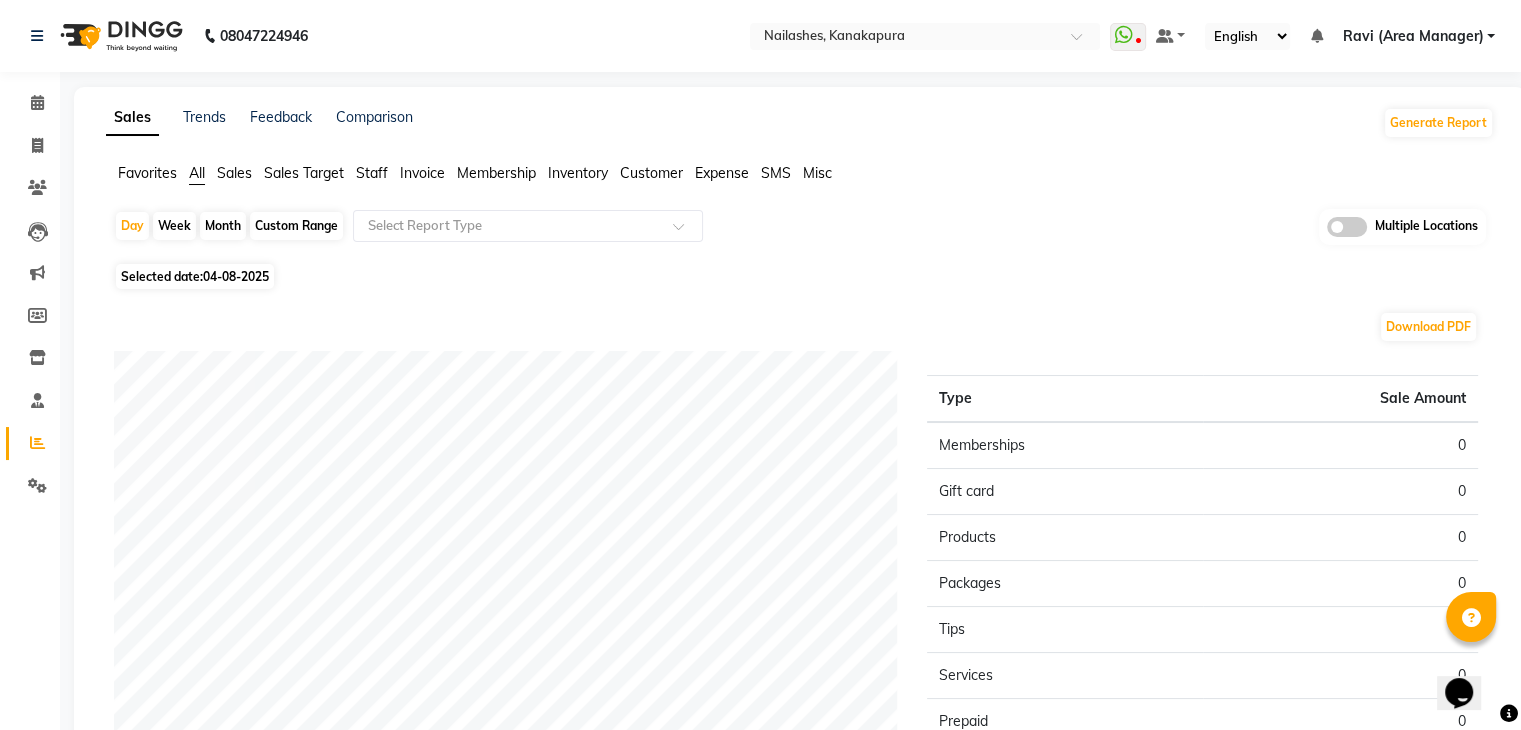 click on "Sales" 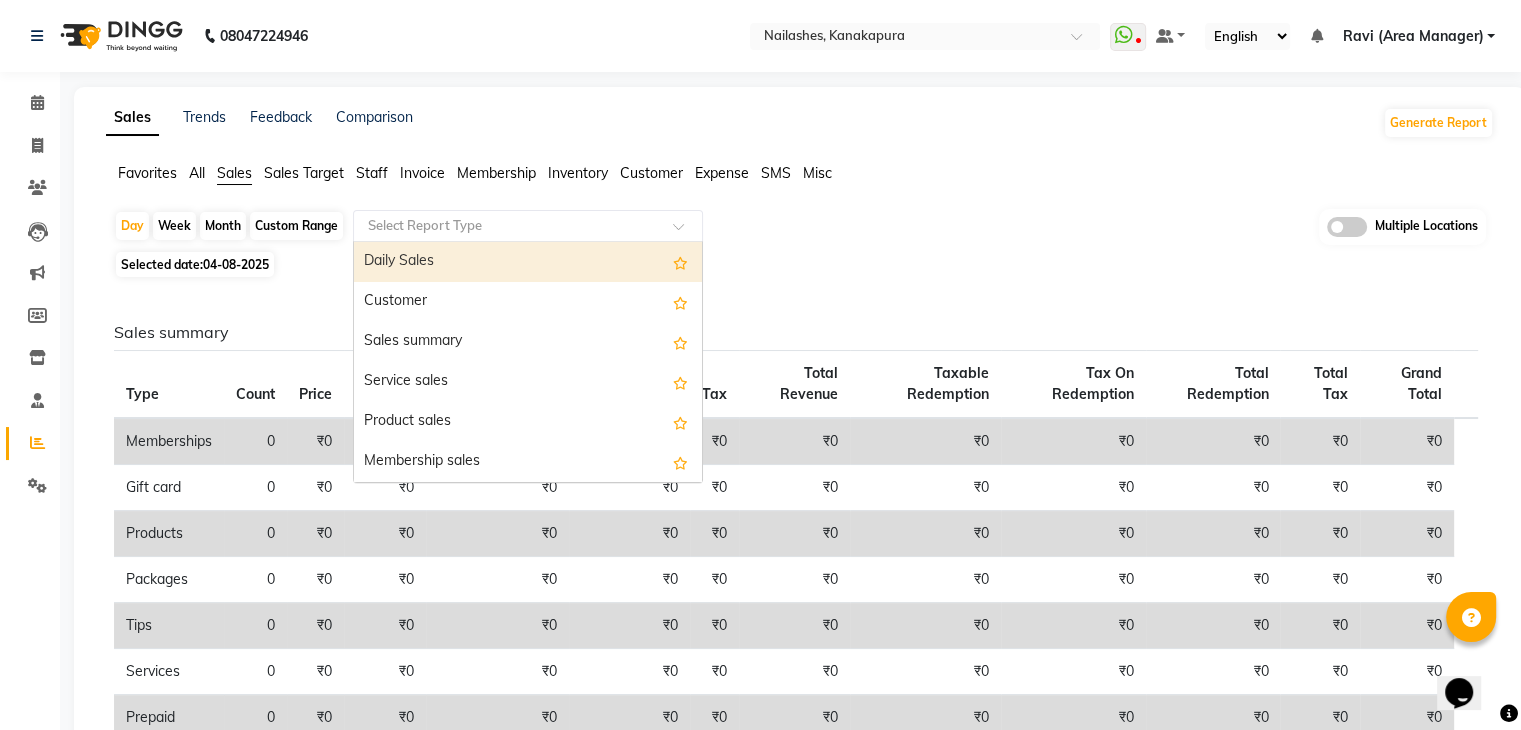 click 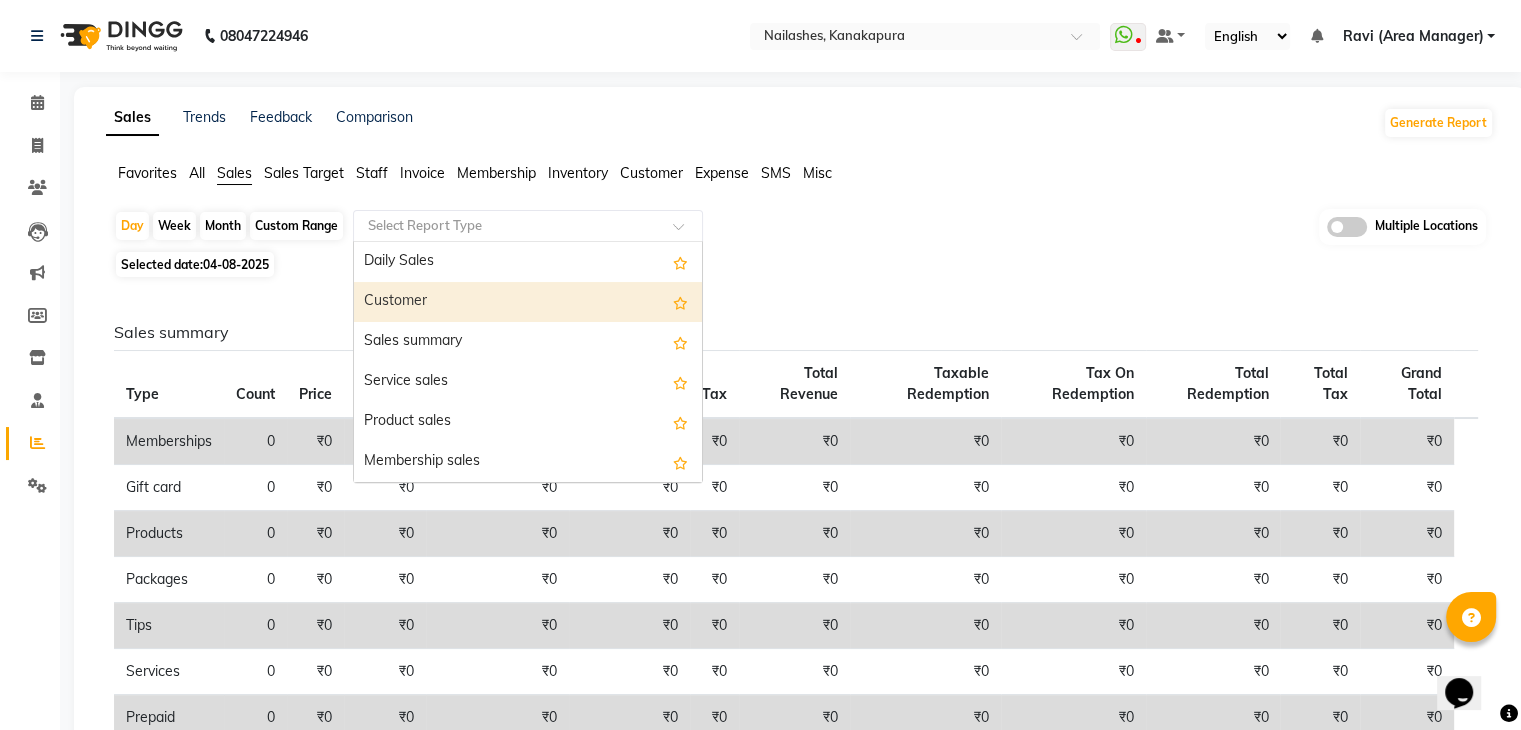 click on "Customer" at bounding box center [528, 302] 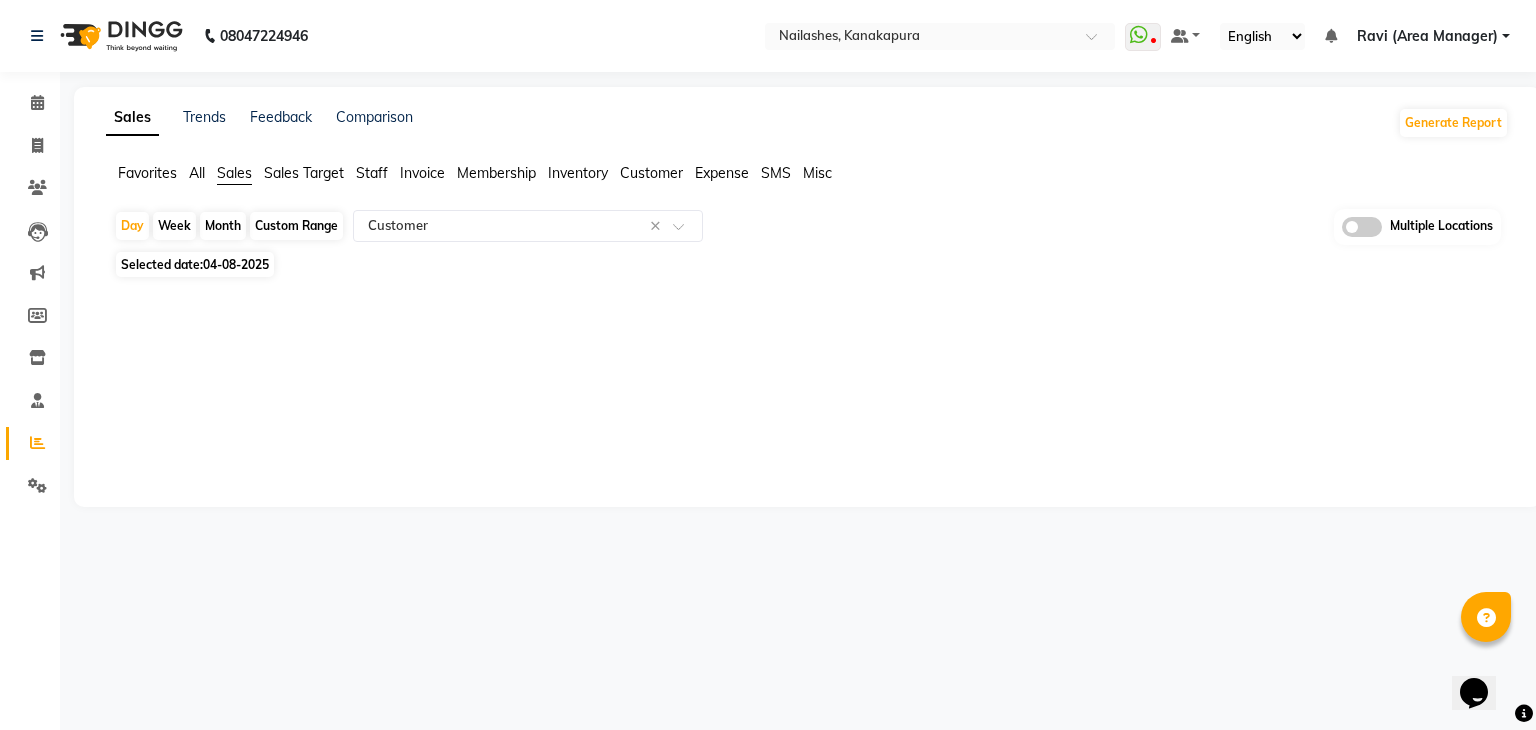 click on "Month" 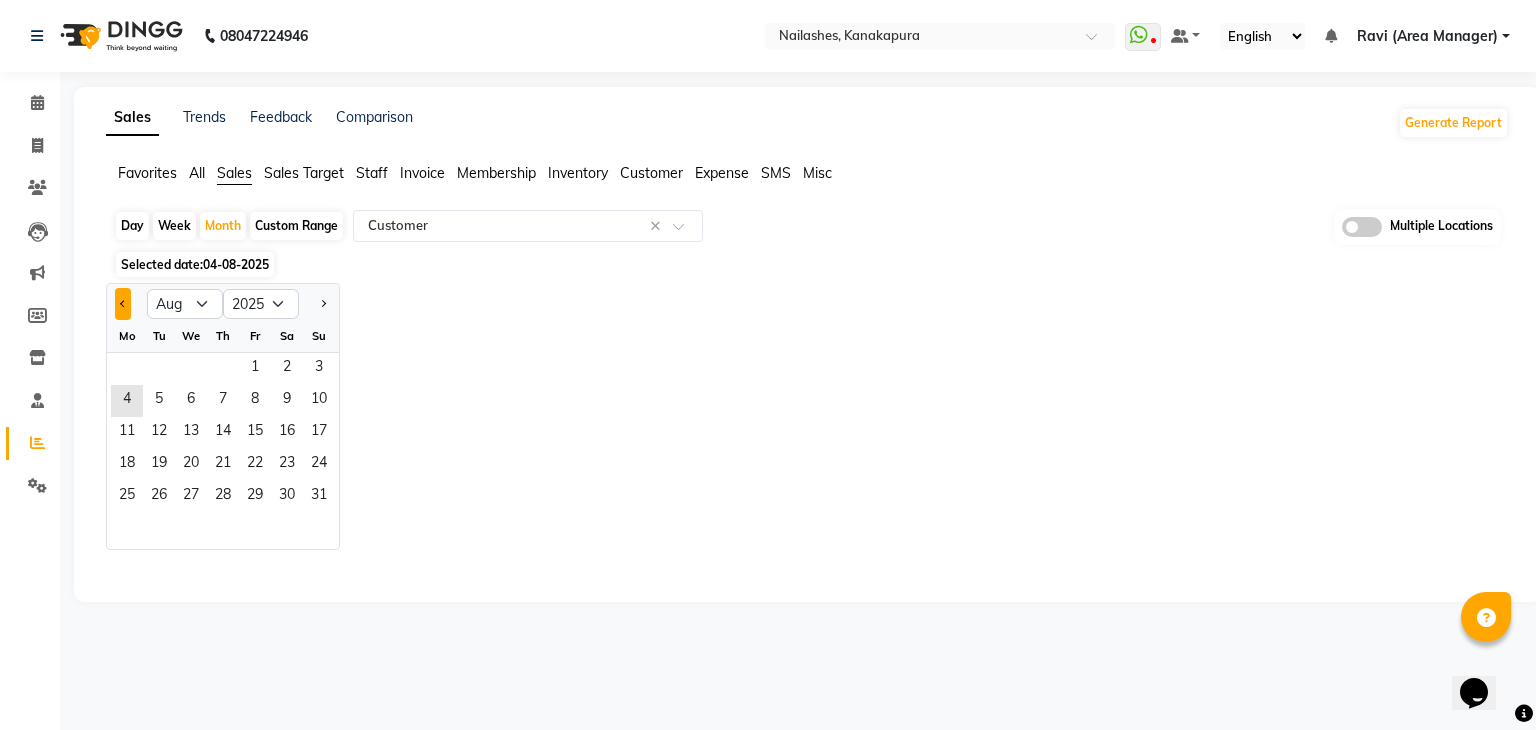 click 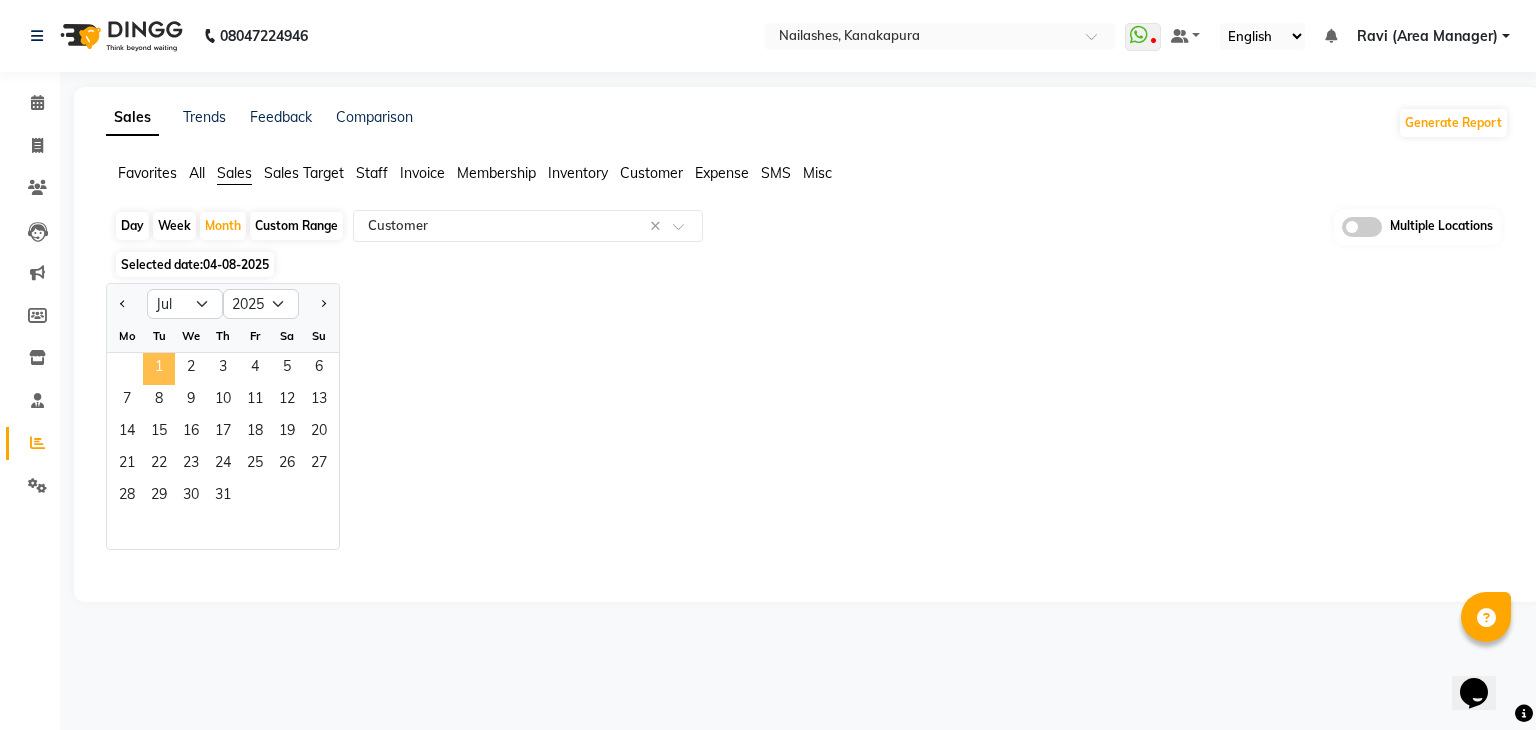 click on "1" 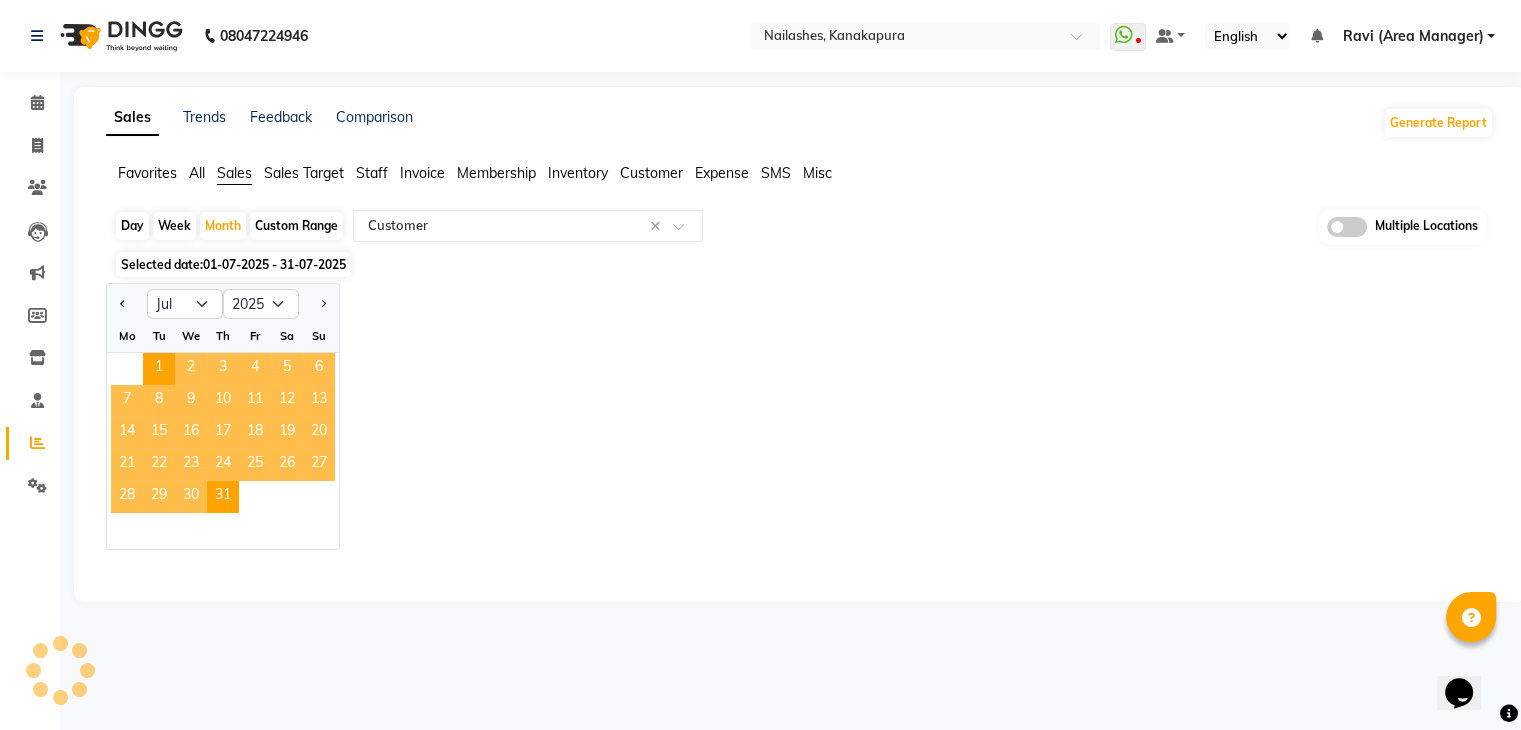 select on "full_report" 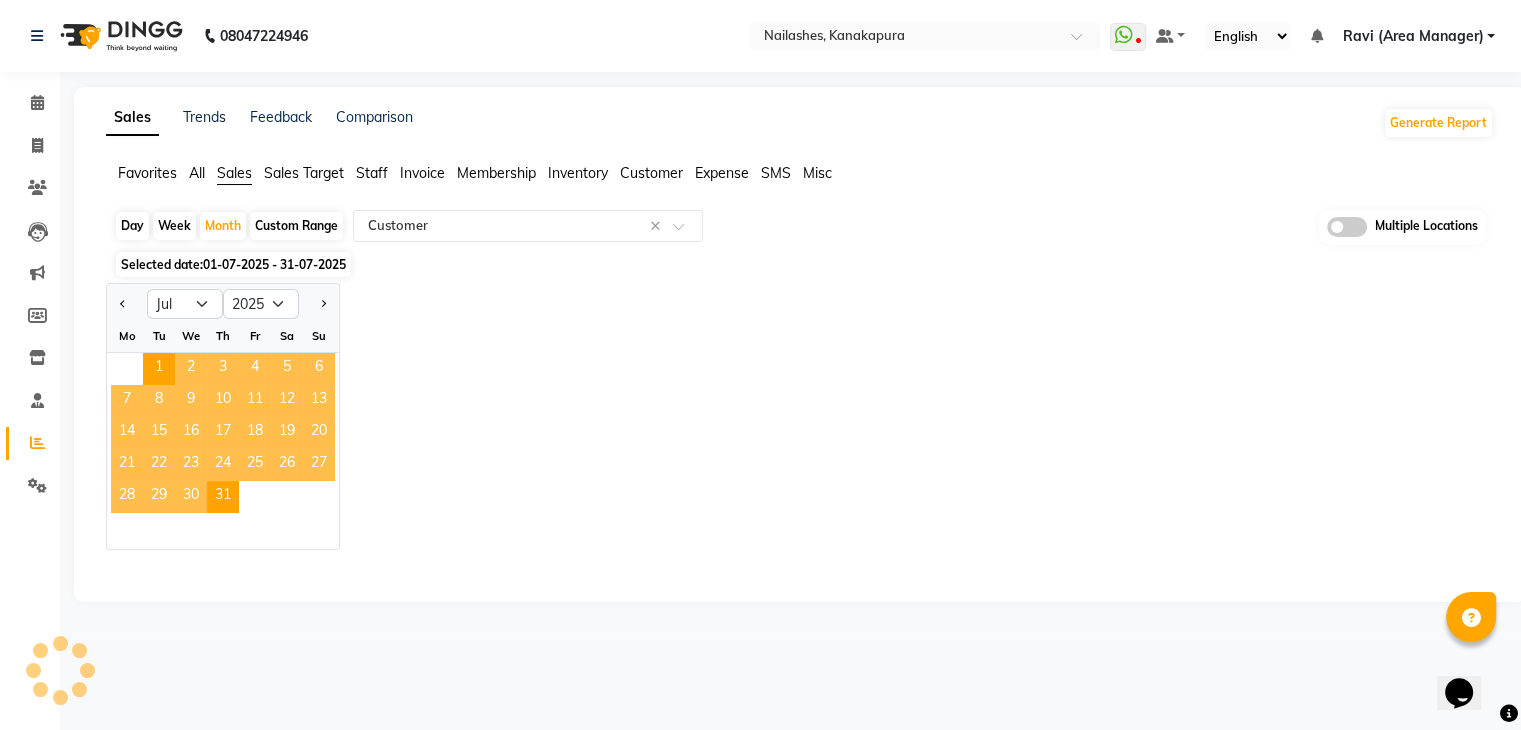 select on "csv" 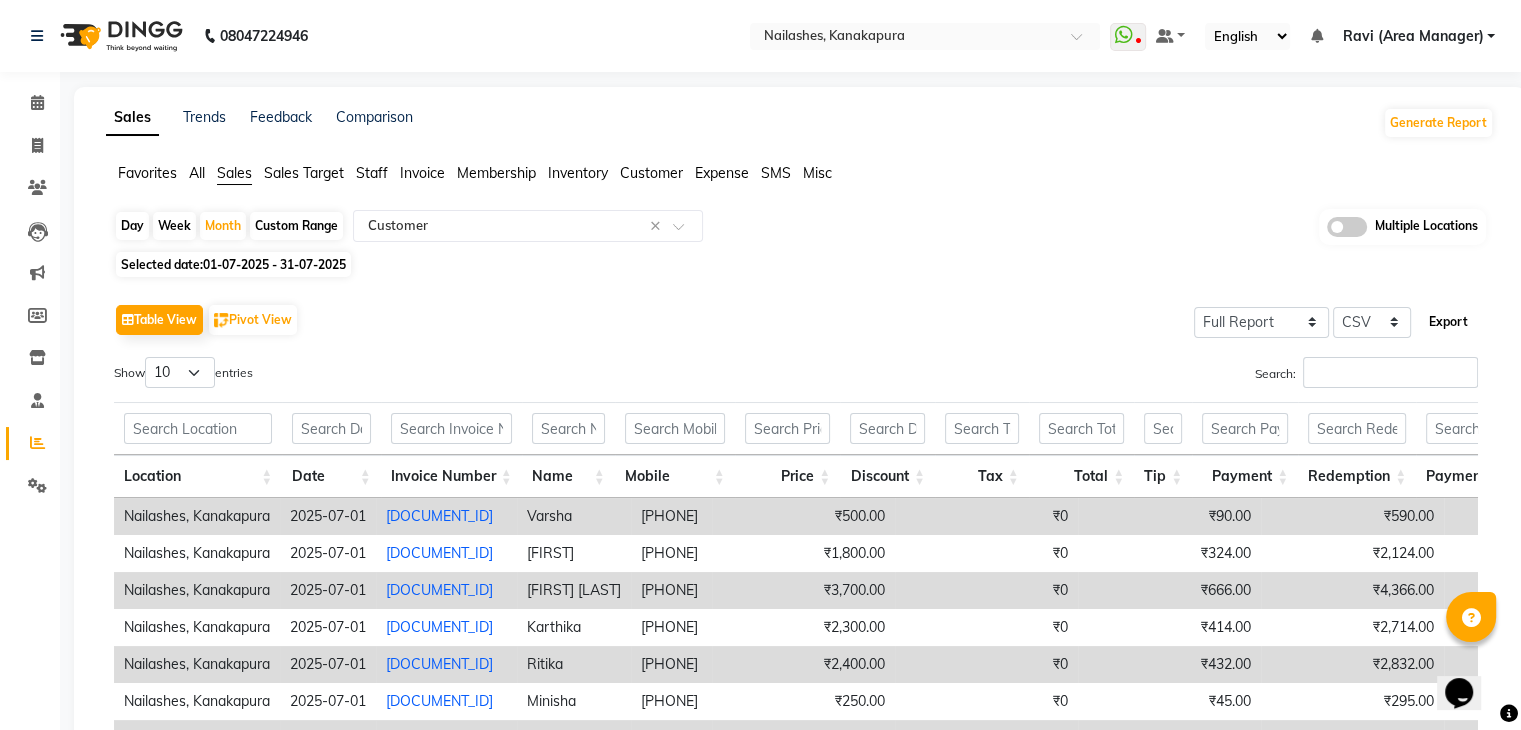 click on "Export" 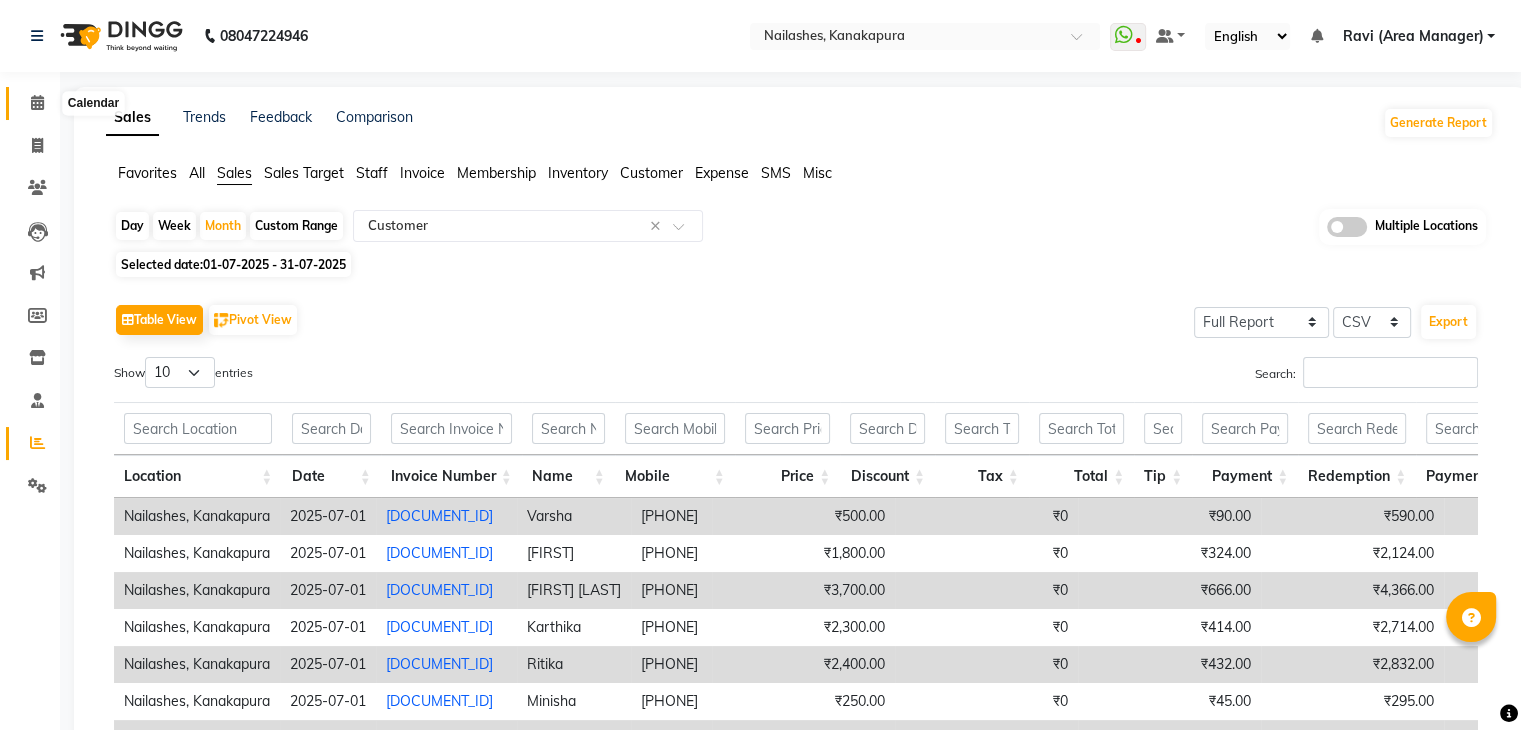 click 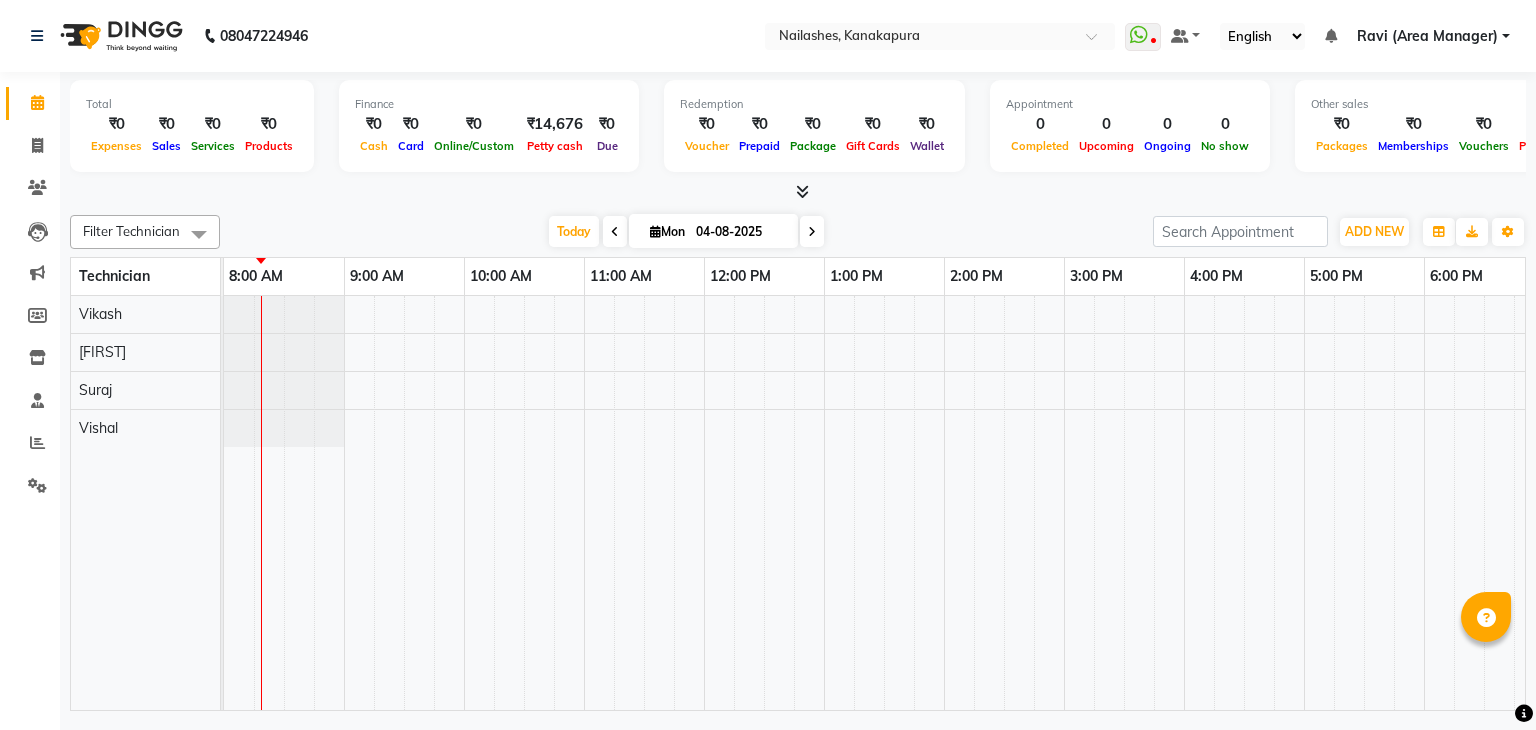 click at bounding box center (802, 191) 